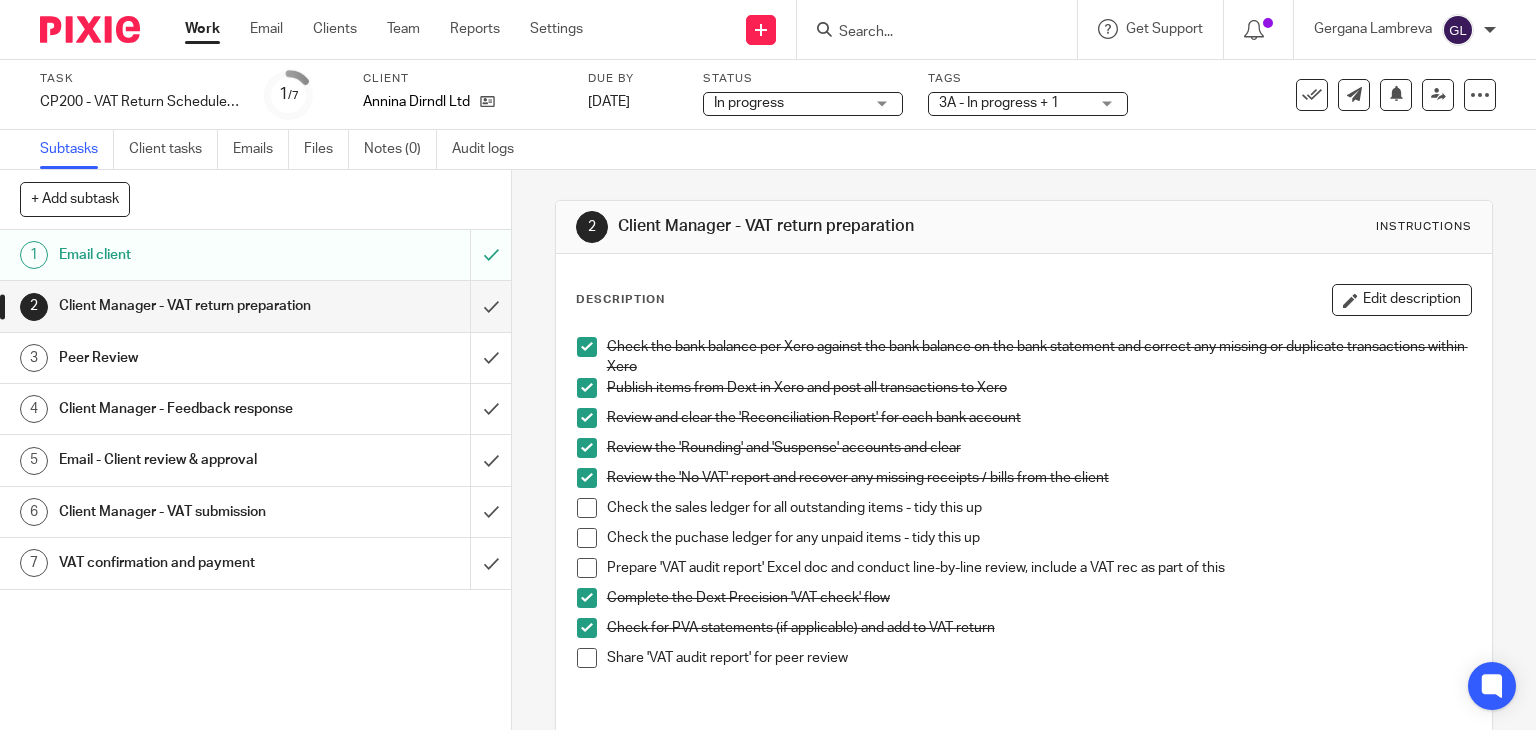scroll, scrollTop: 0, scrollLeft: 0, axis: both 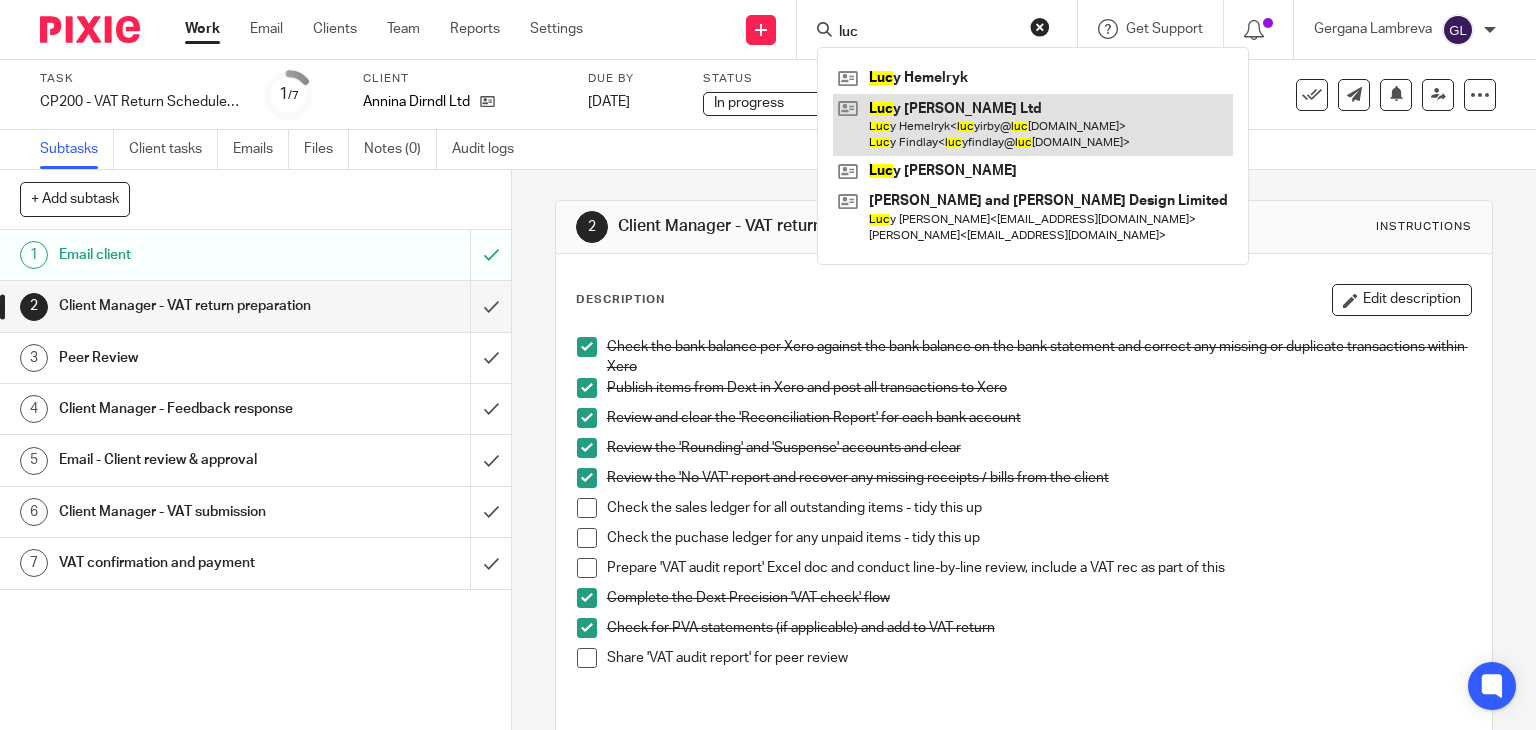 type on "luc" 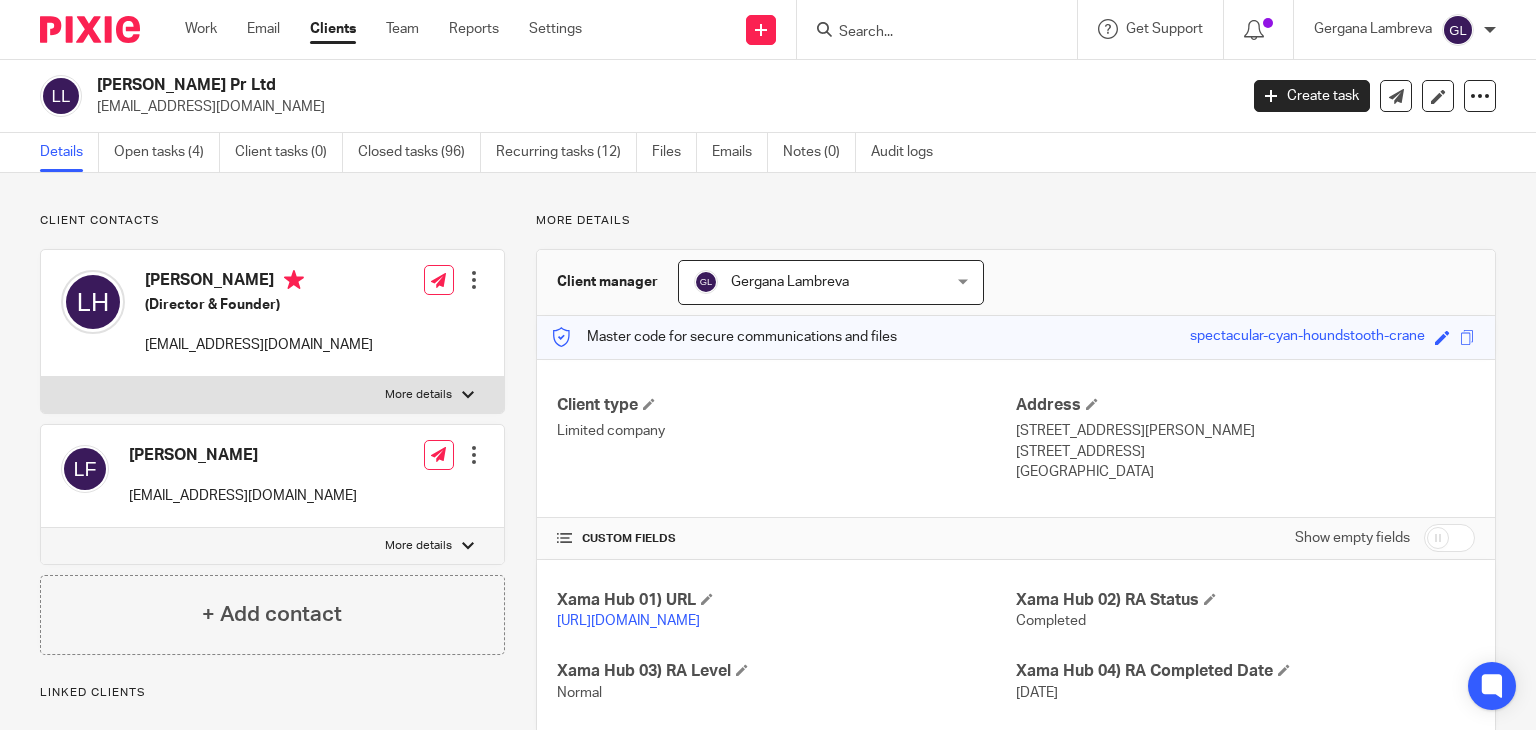 scroll, scrollTop: 0, scrollLeft: 0, axis: both 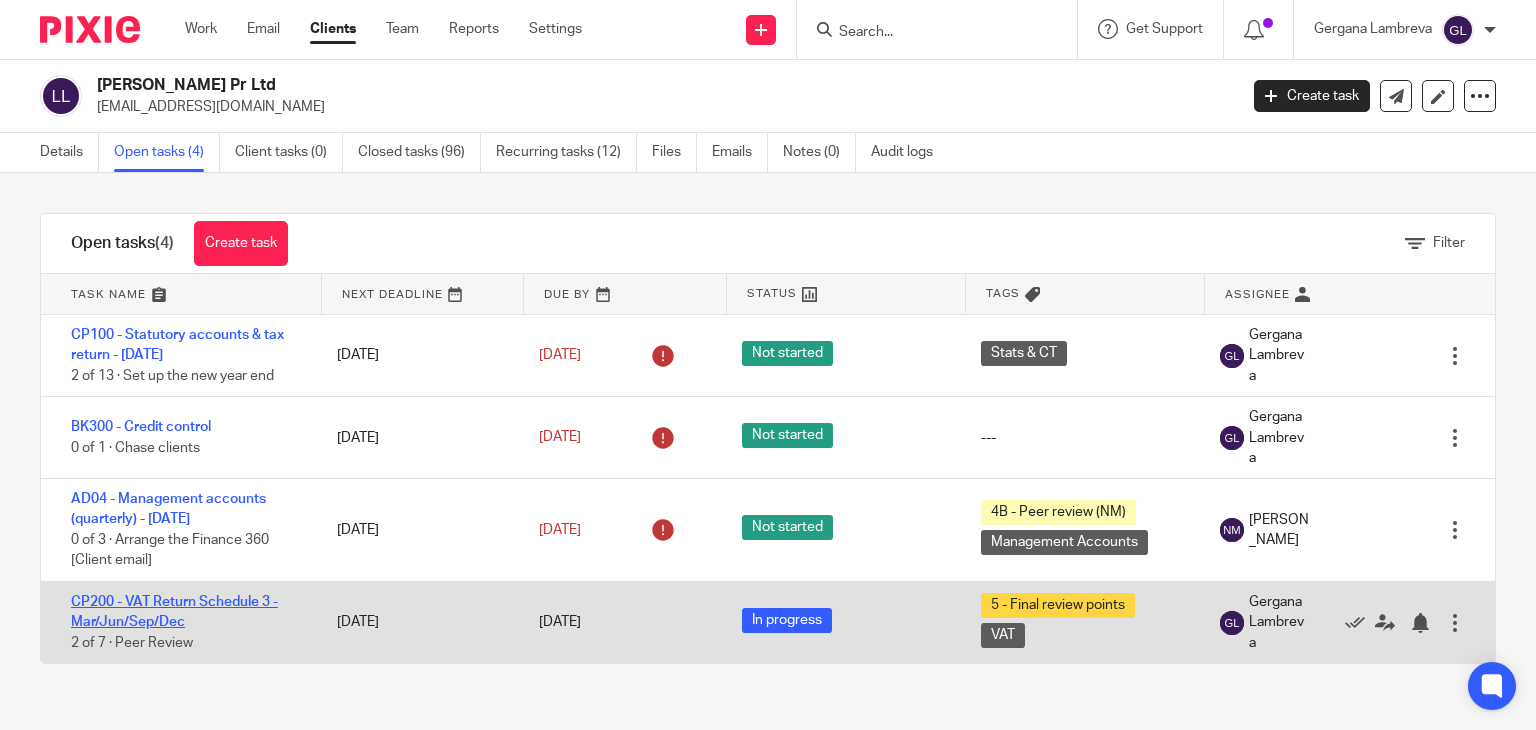 click on "CP200 - VAT Return Schedule 3 - Mar/Jun/Sep/Dec" at bounding box center [174, 612] 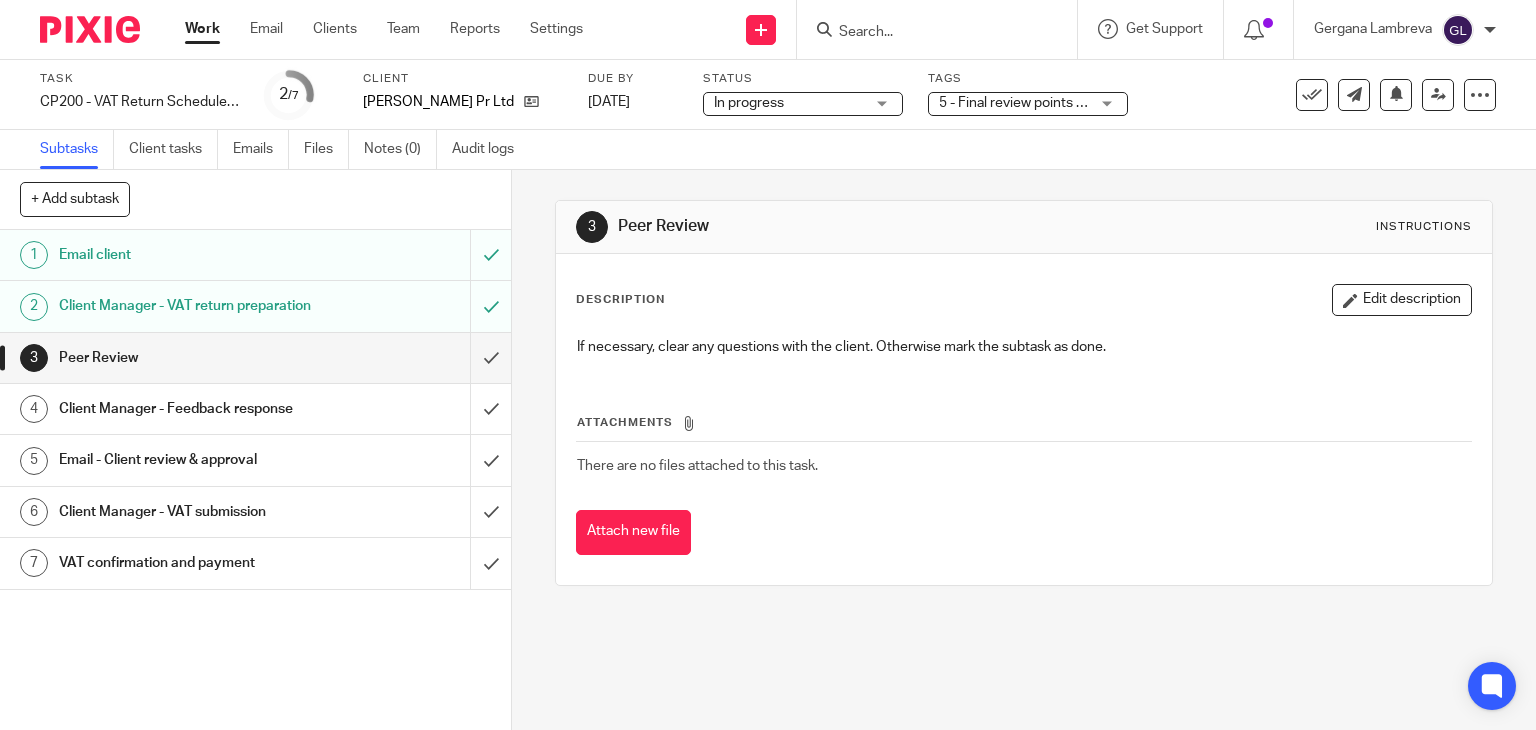 scroll, scrollTop: 0, scrollLeft: 0, axis: both 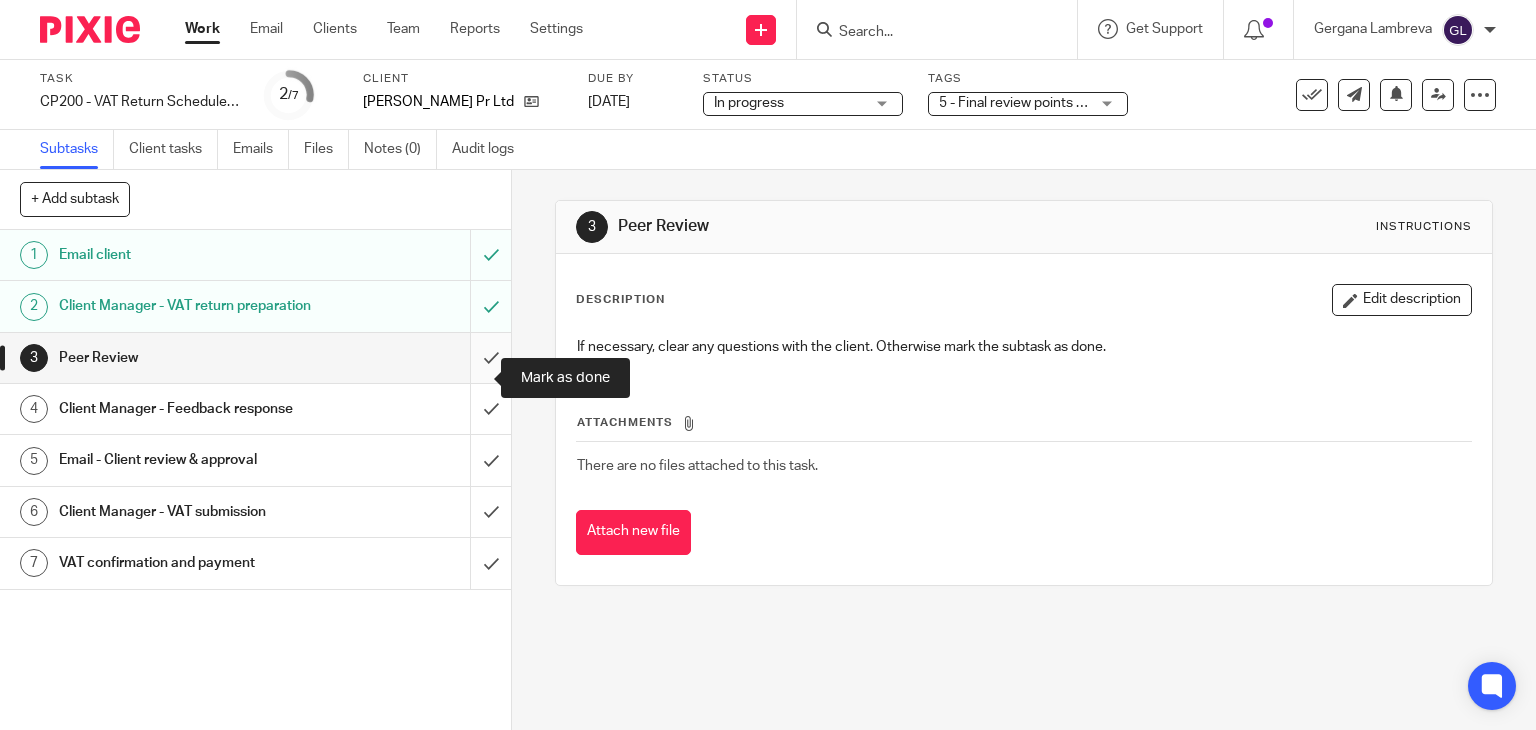 click at bounding box center (255, 358) 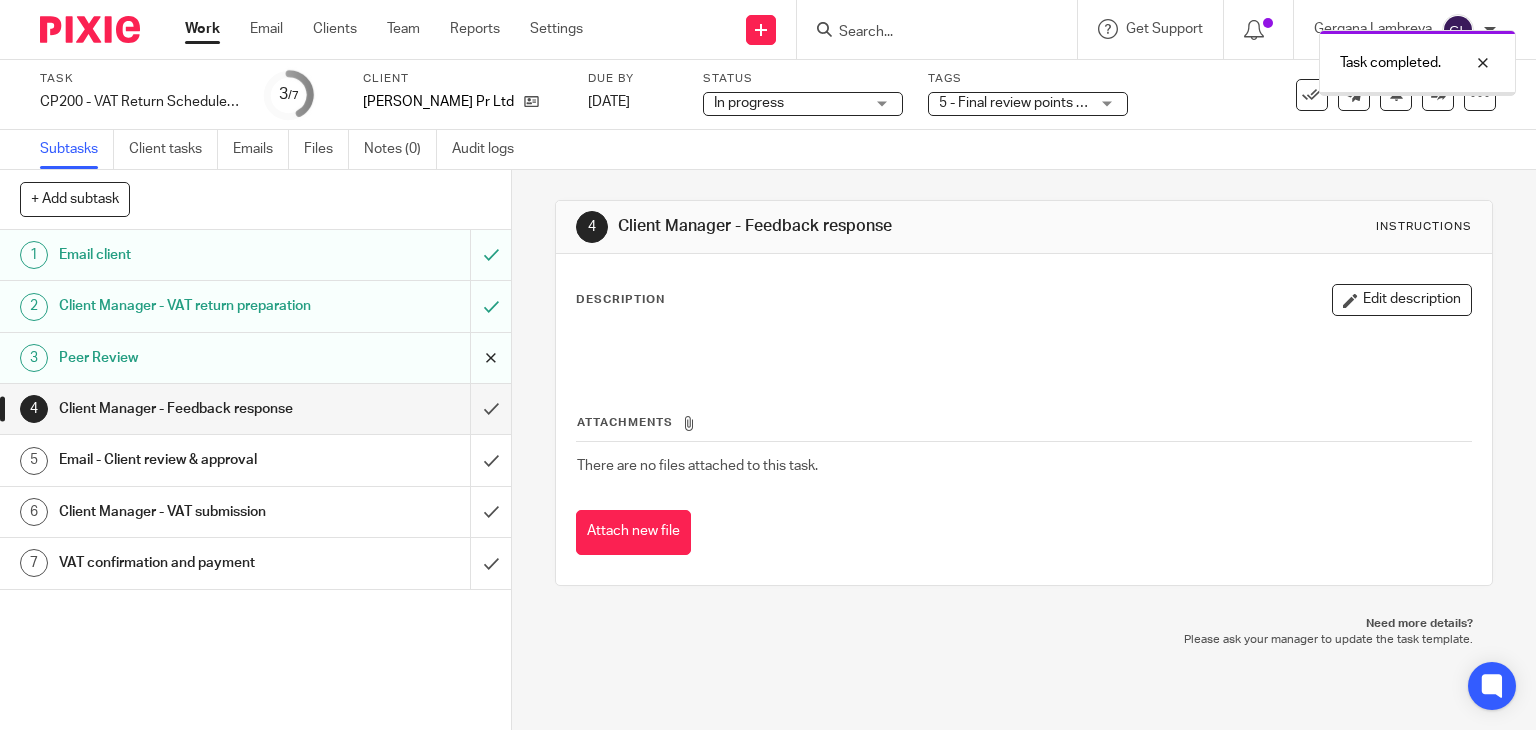 scroll, scrollTop: 0, scrollLeft: 0, axis: both 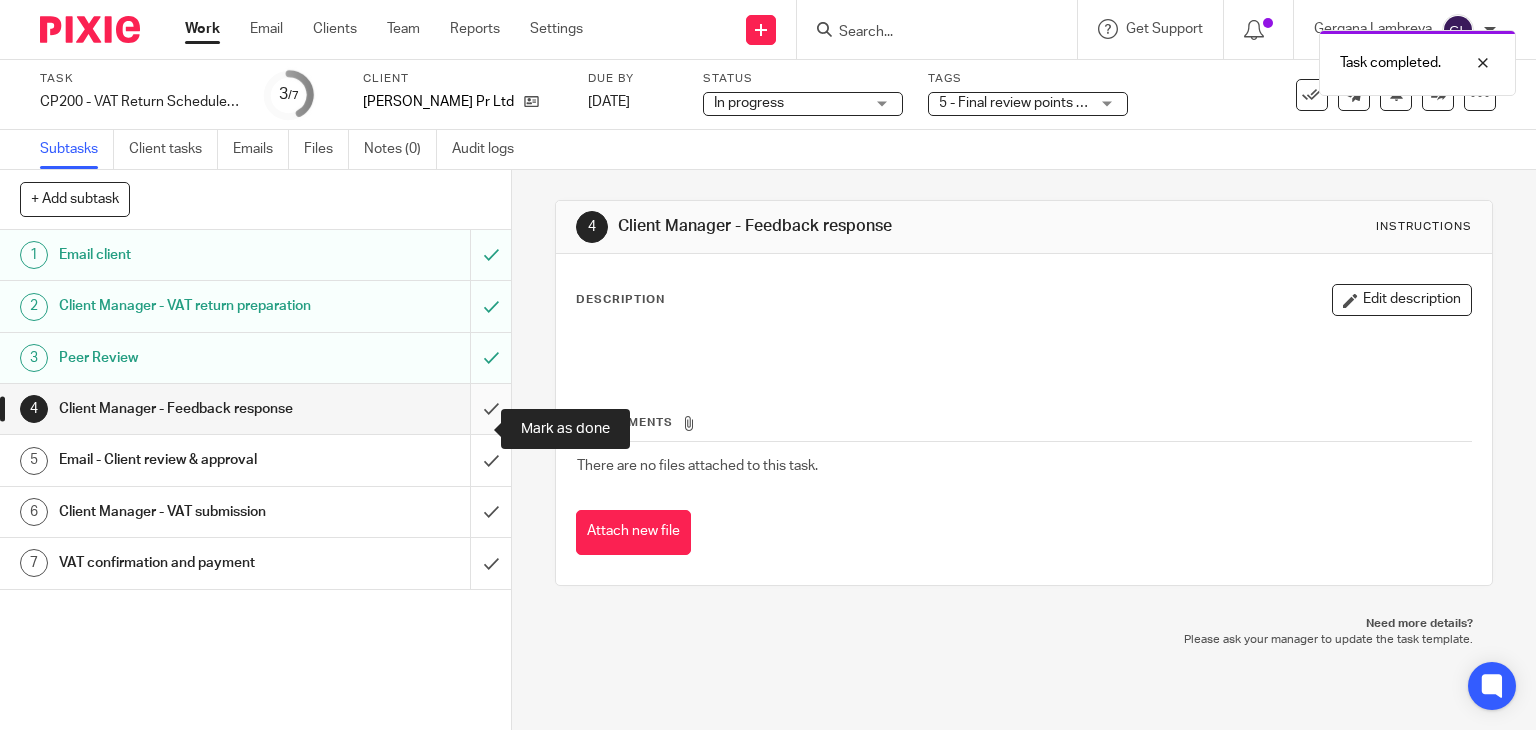 click at bounding box center (255, 409) 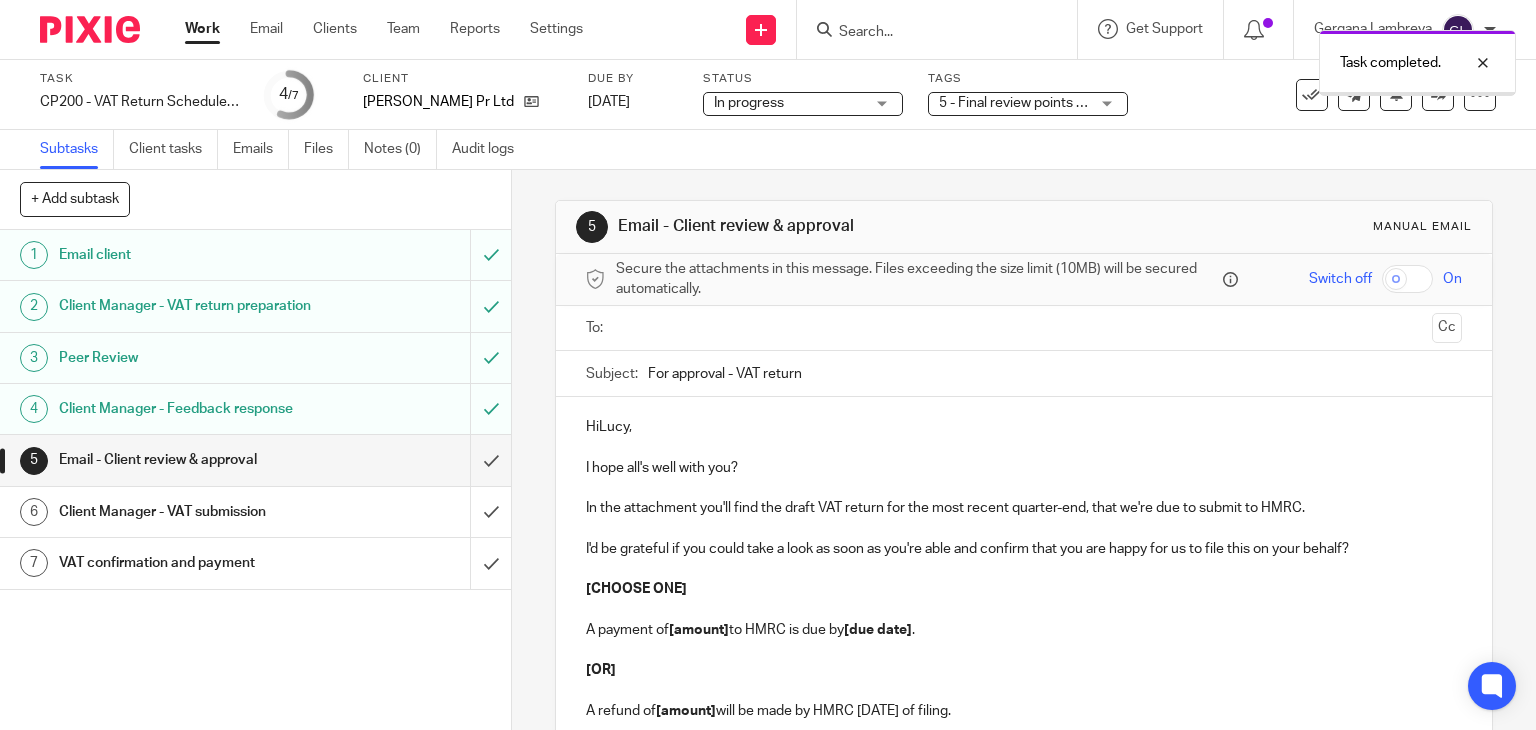 scroll, scrollTop: 0, scrollLeft: 0, axis: both 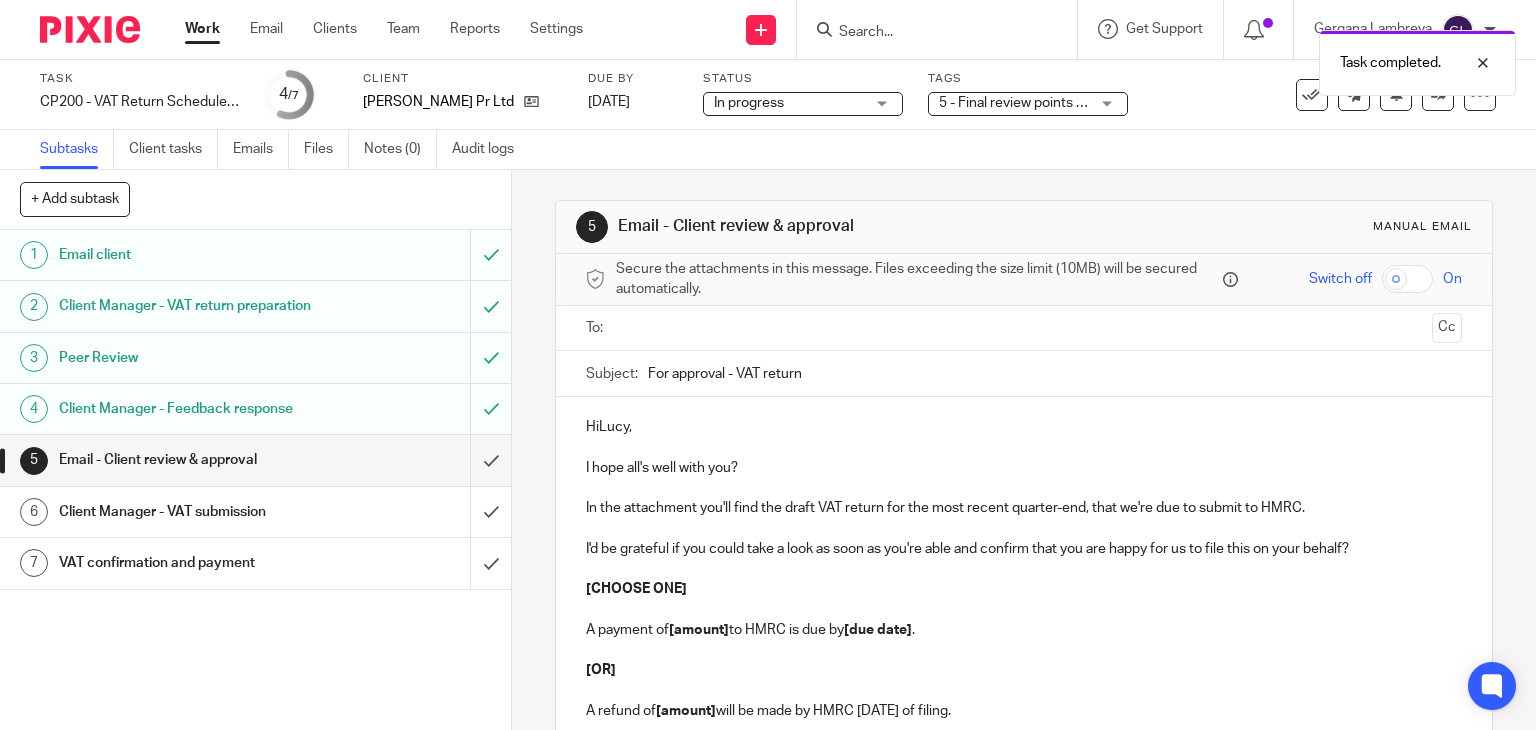 type 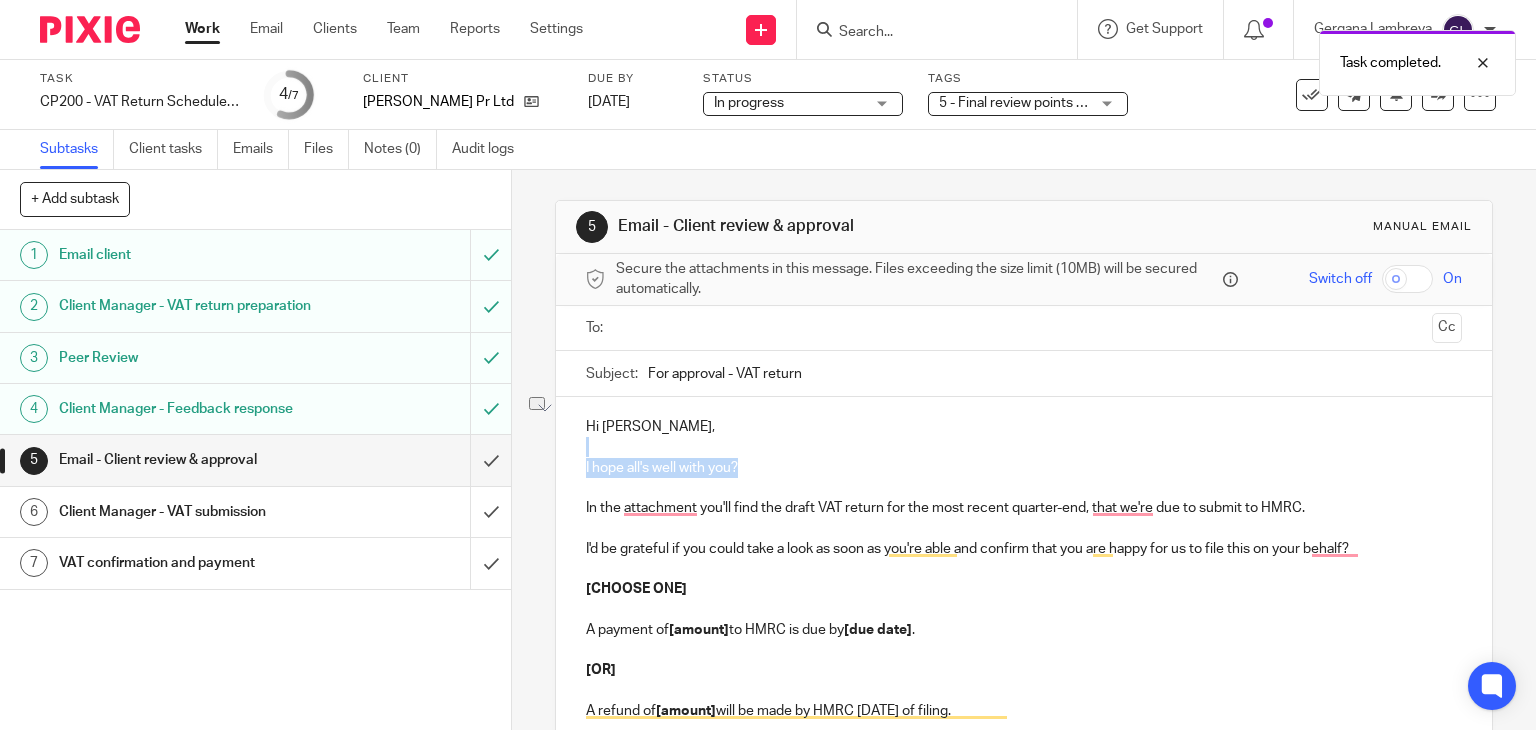drag, startPoint x: 750, startPoint y: 467, endPoint x: 580, endPoint y: 453, distance: 170.5755 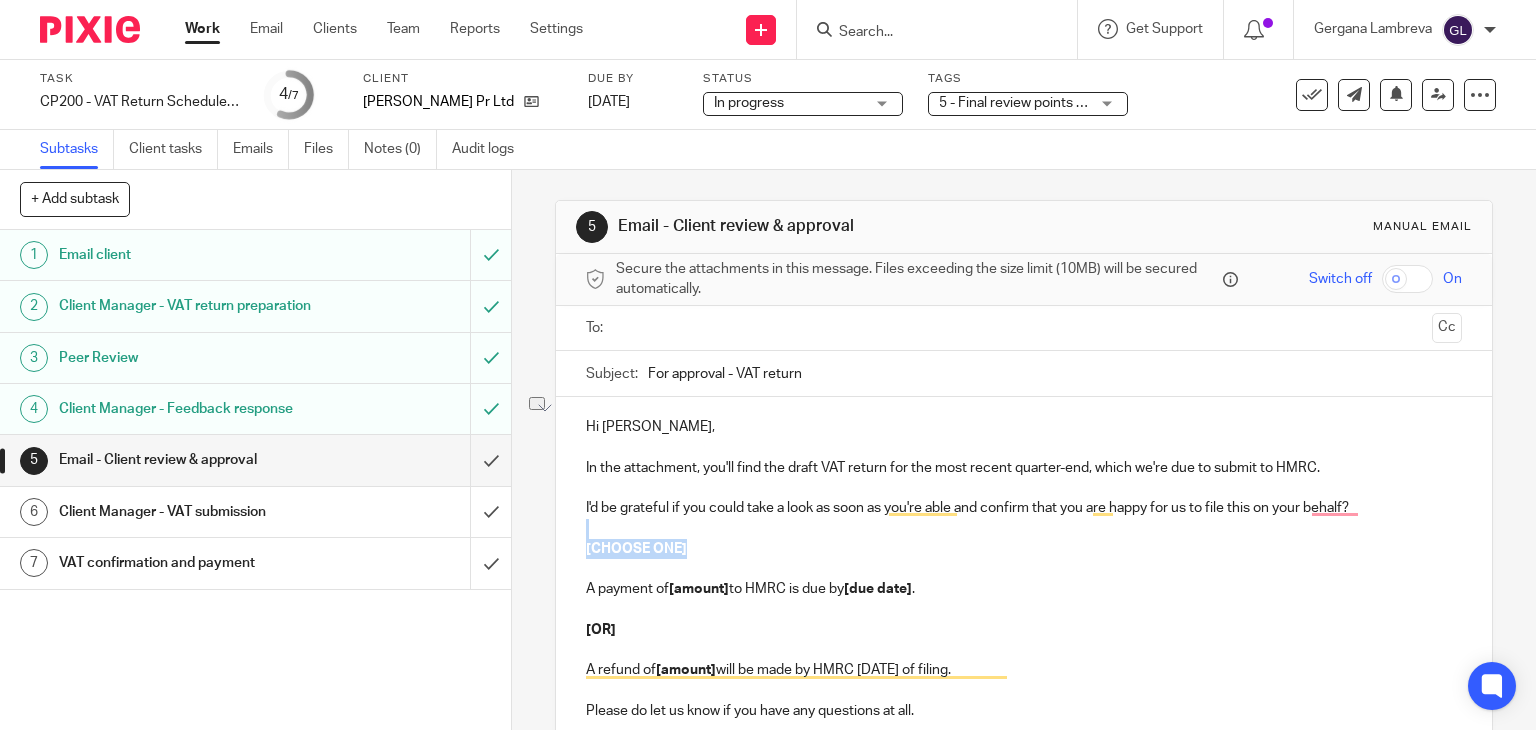 drag, startPoint x: 713, startPoint y: 549, endPoint x: 584, endPoint y: 525, distance: 131.21356 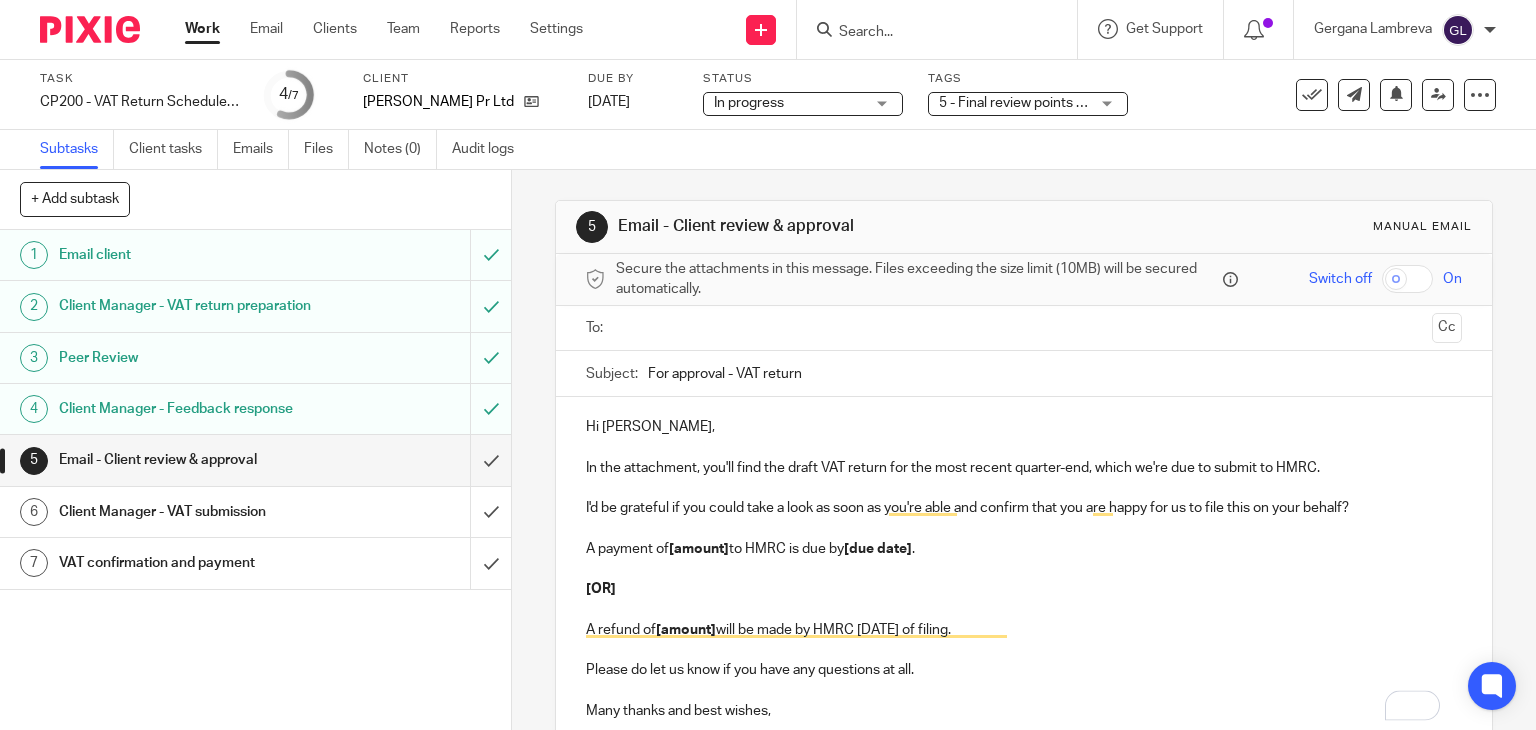 click on "A payment of  [amount]  to HMRC is due by  [due date] ." at bounding box center (1024, 549) 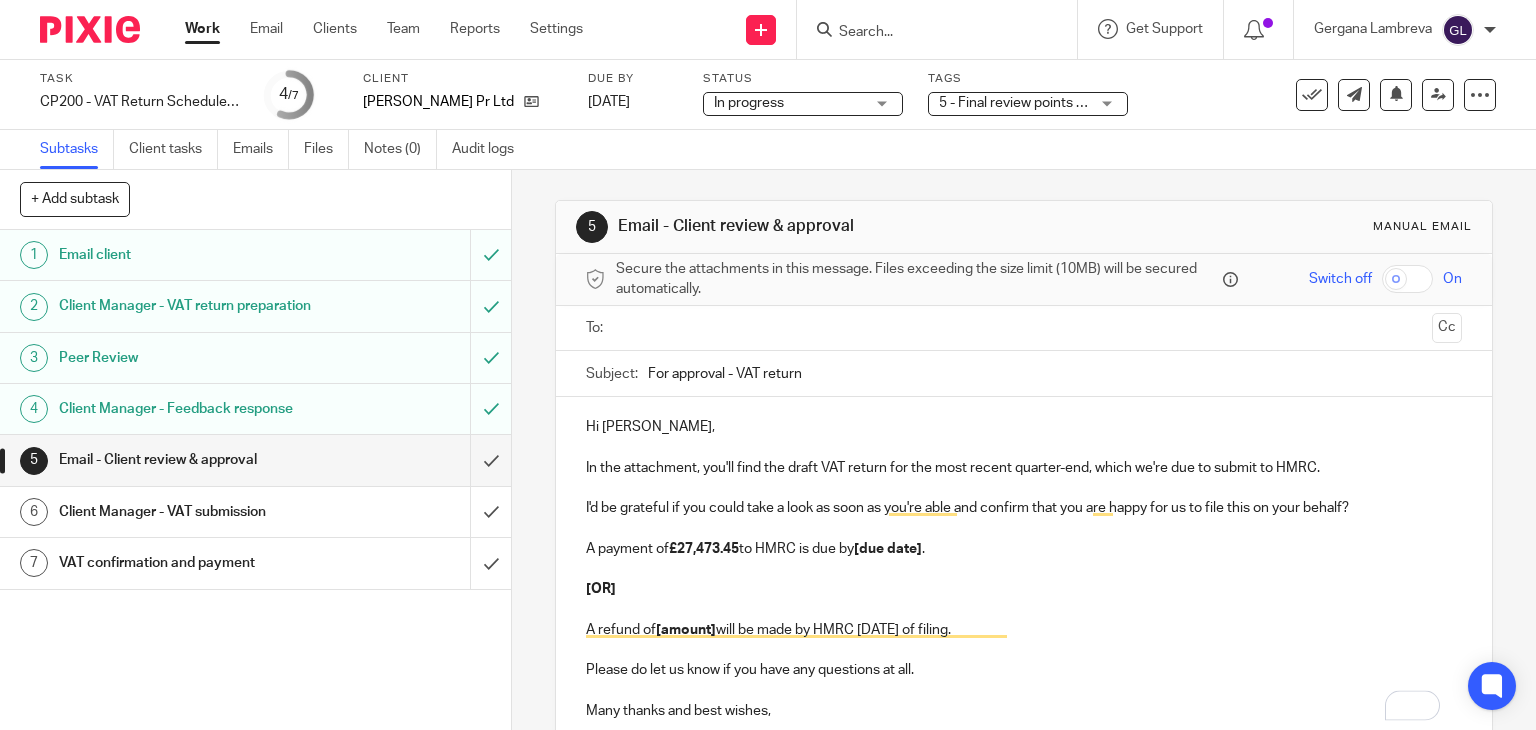 click on "A payment of  £27,473.45  to HMRC is due by  [due date] ." at bounding box center [1024, 549] 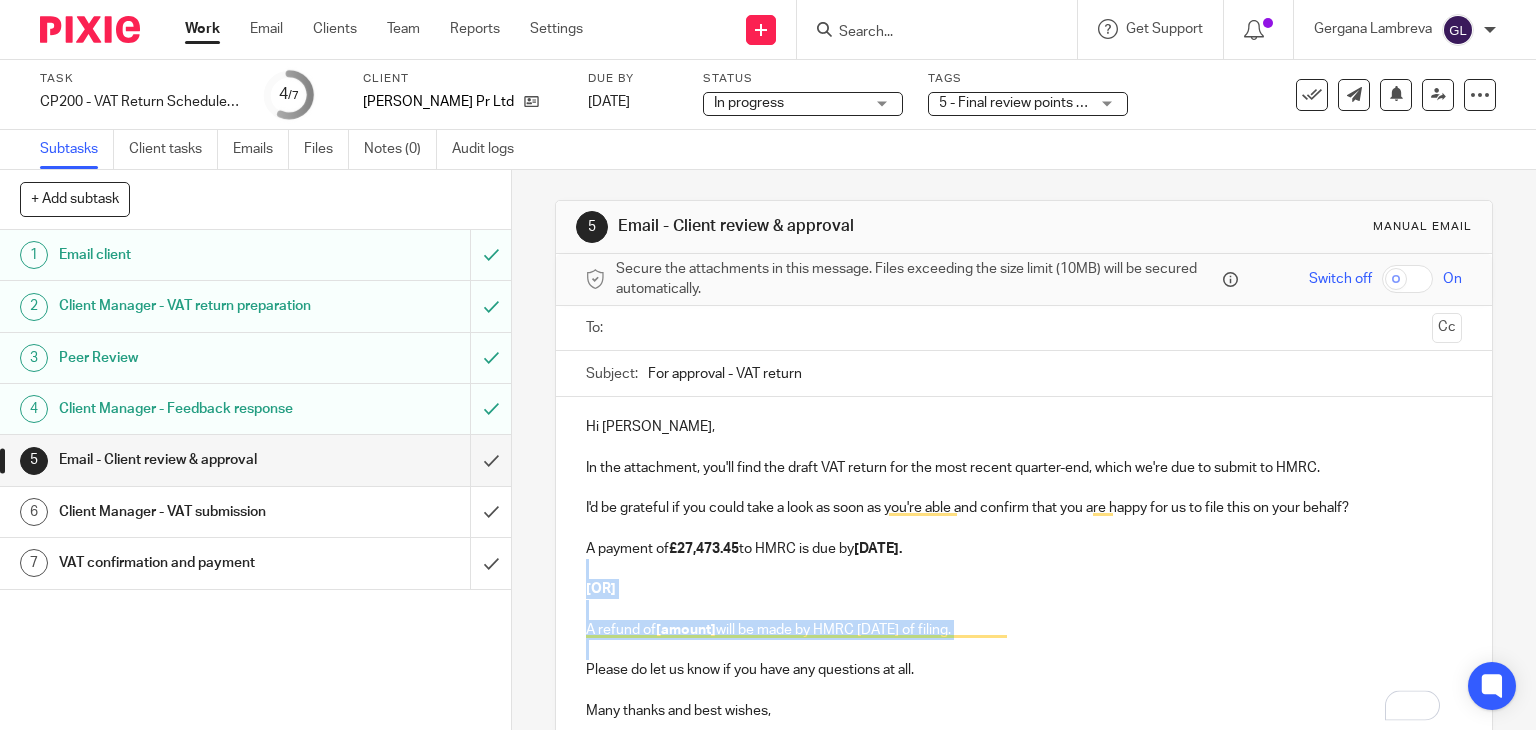 drag, startPoint x: 607, startPoint y: 570, endPoint x: 833, endPoint y: 649, distance: 239.40968 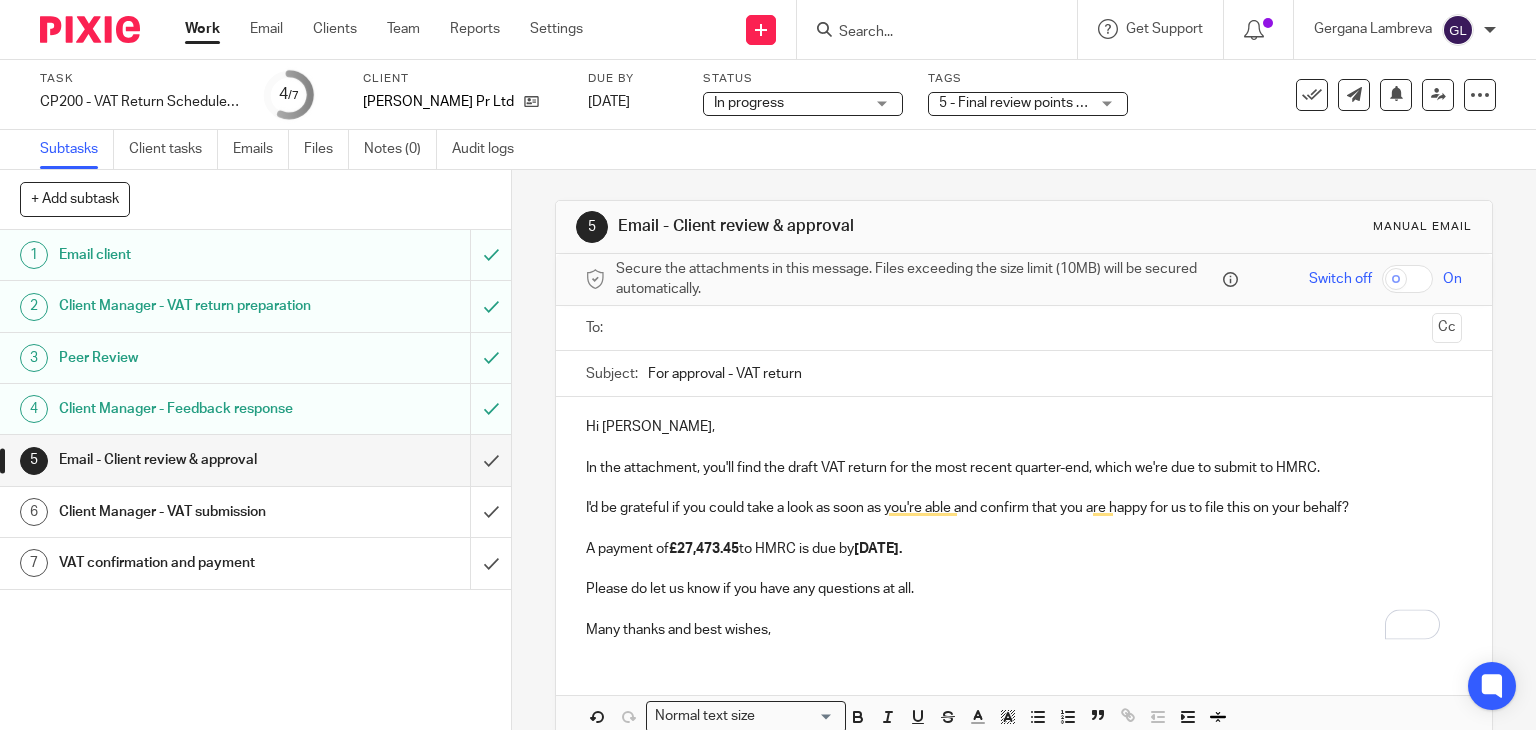 click on "Many thanks and best wishes," at bounding box center [1024, 630] 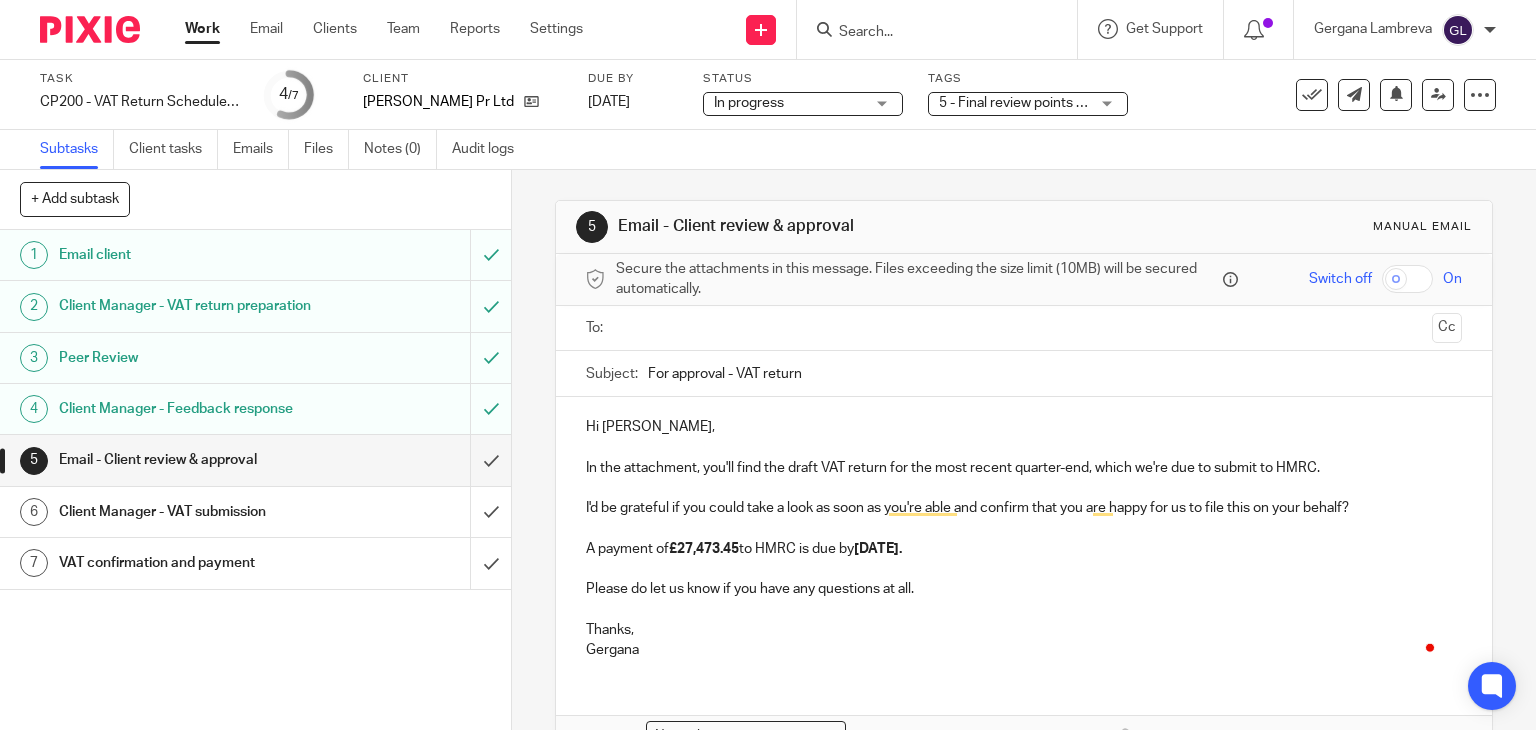 click on "Thanks," at bounding box center [1024, 630] 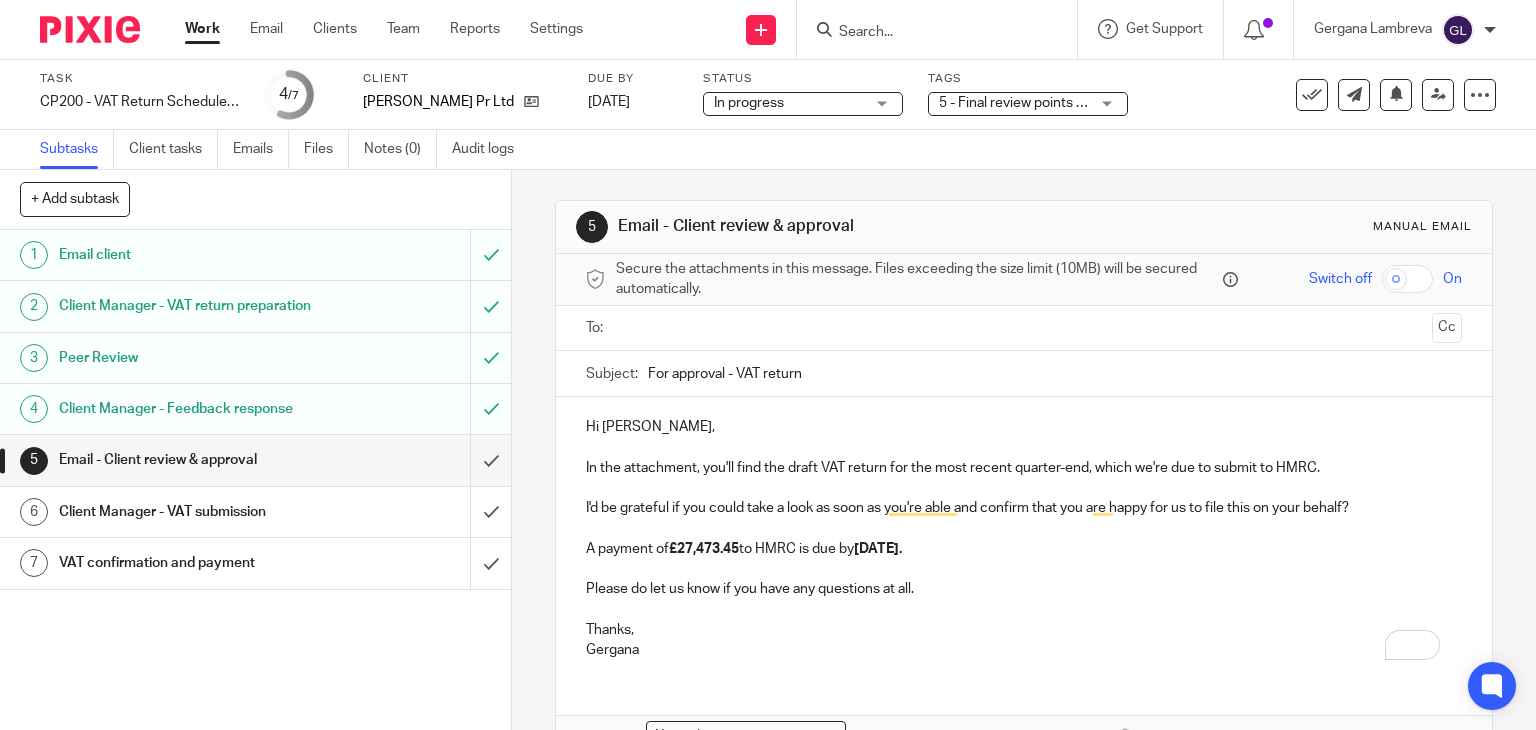scroll, scrollTop: 122, scrollLeft: 0, axis: vertical 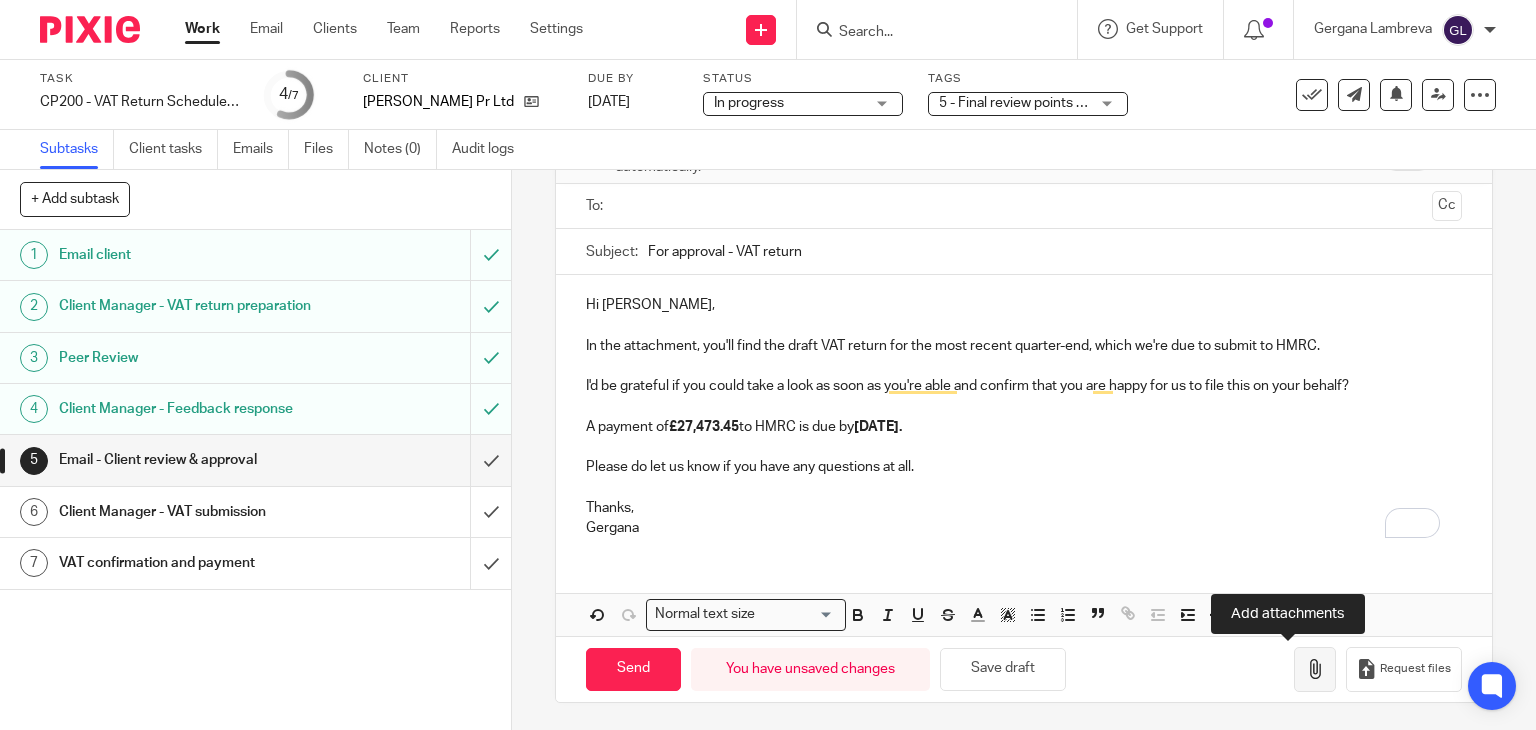 click at bounding box center [1315, 669] 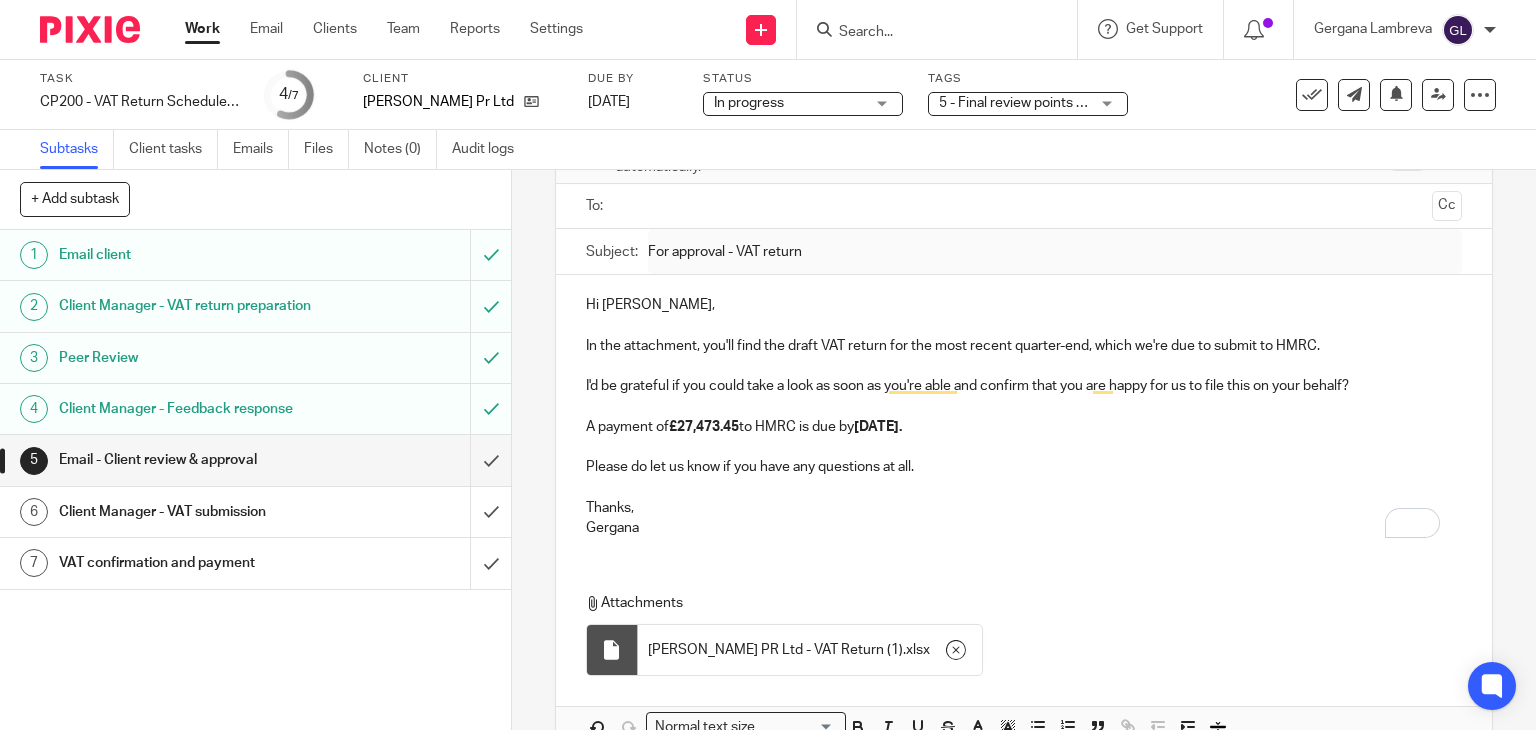 scroll, scrollTop: 0, scrollLeft: 0, axis: both 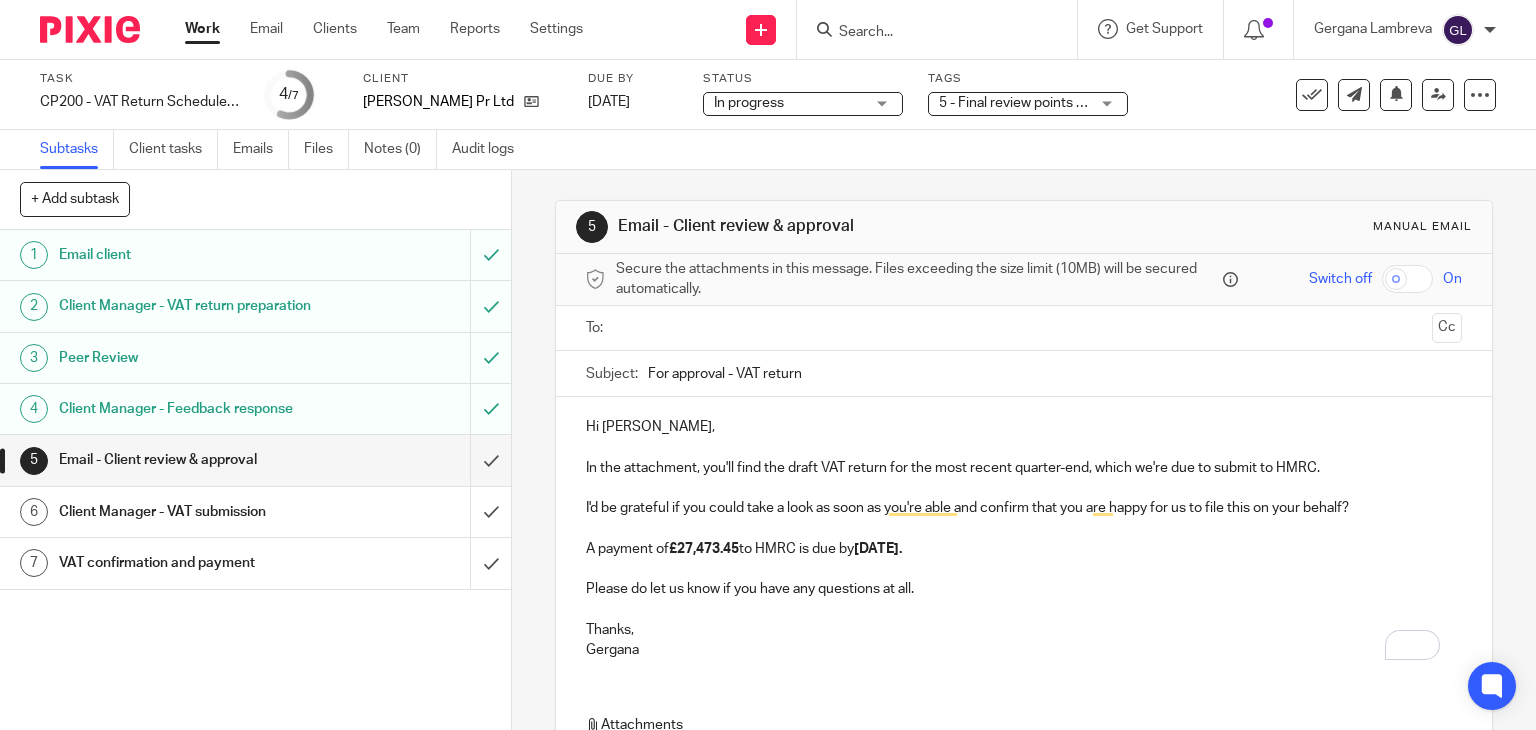 click at bounding box center [1023, 328] 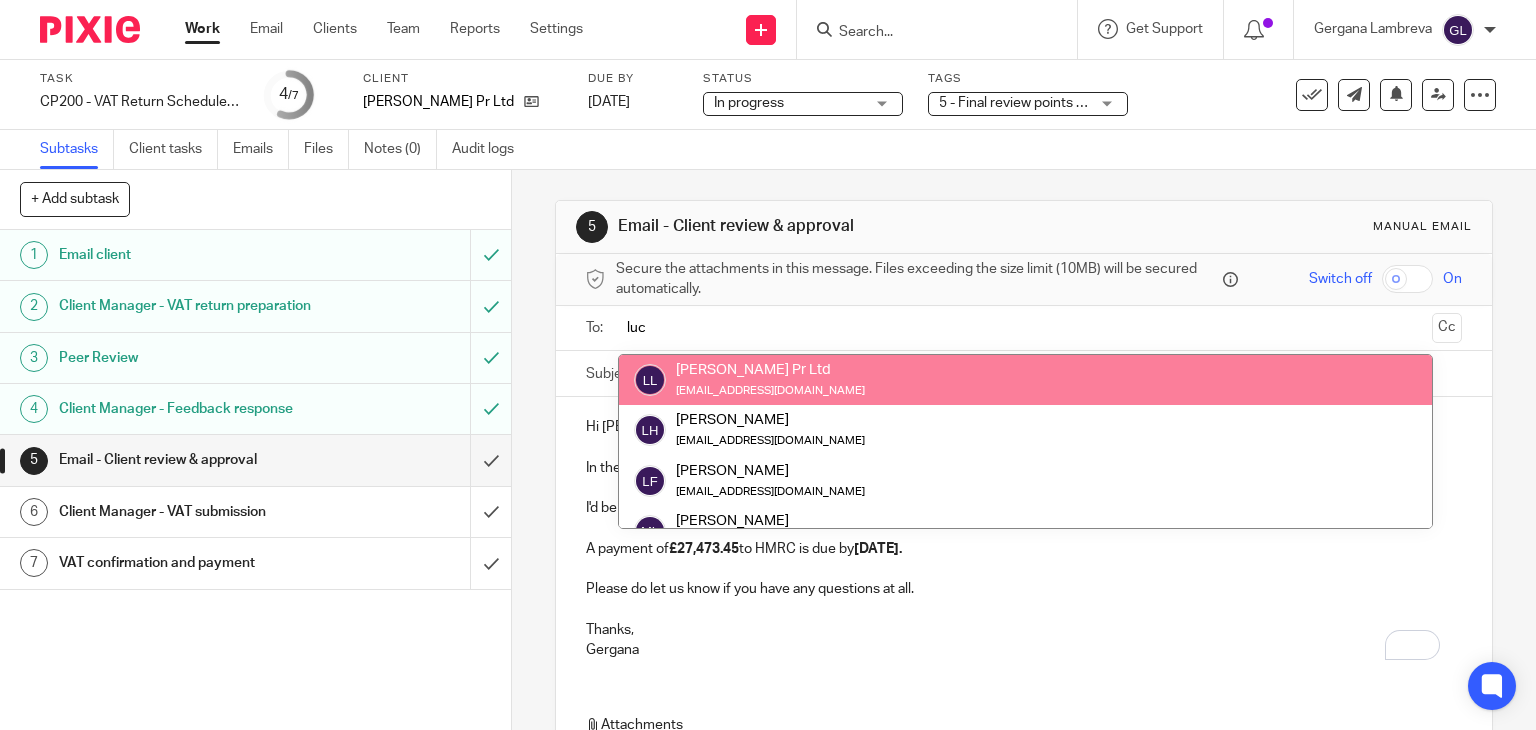 type on "luc" 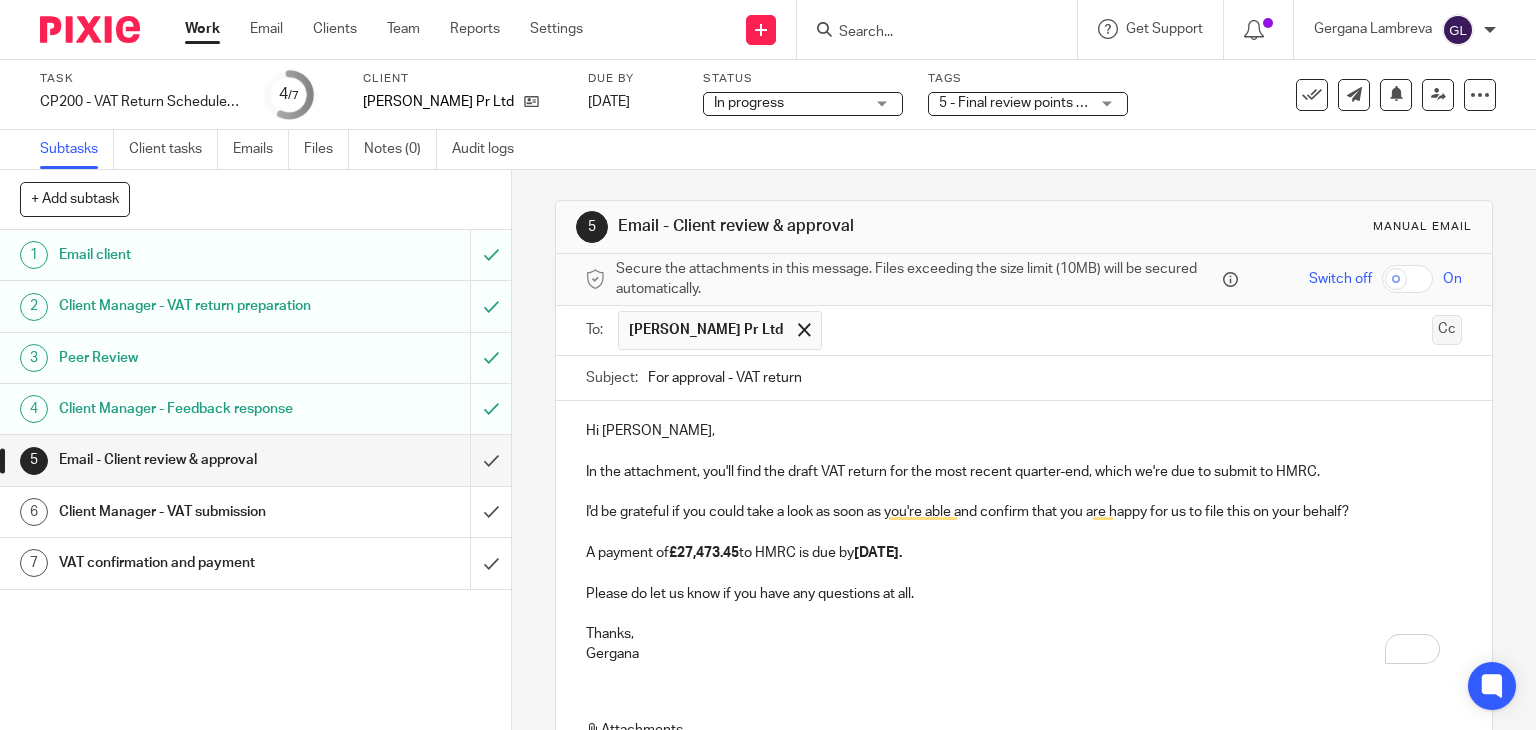 click on "Cc" at bounding box center [1447, 330] 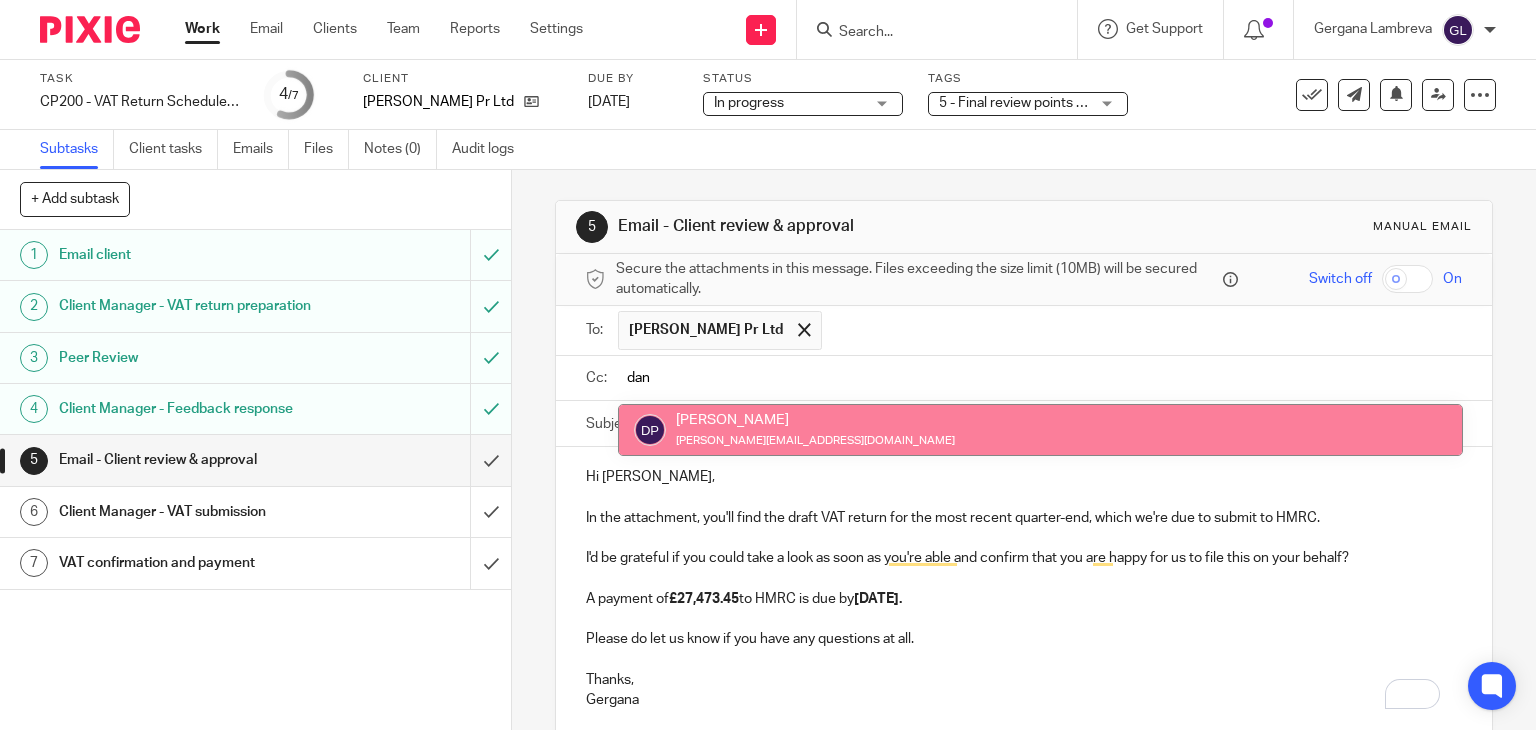 type on "dan" 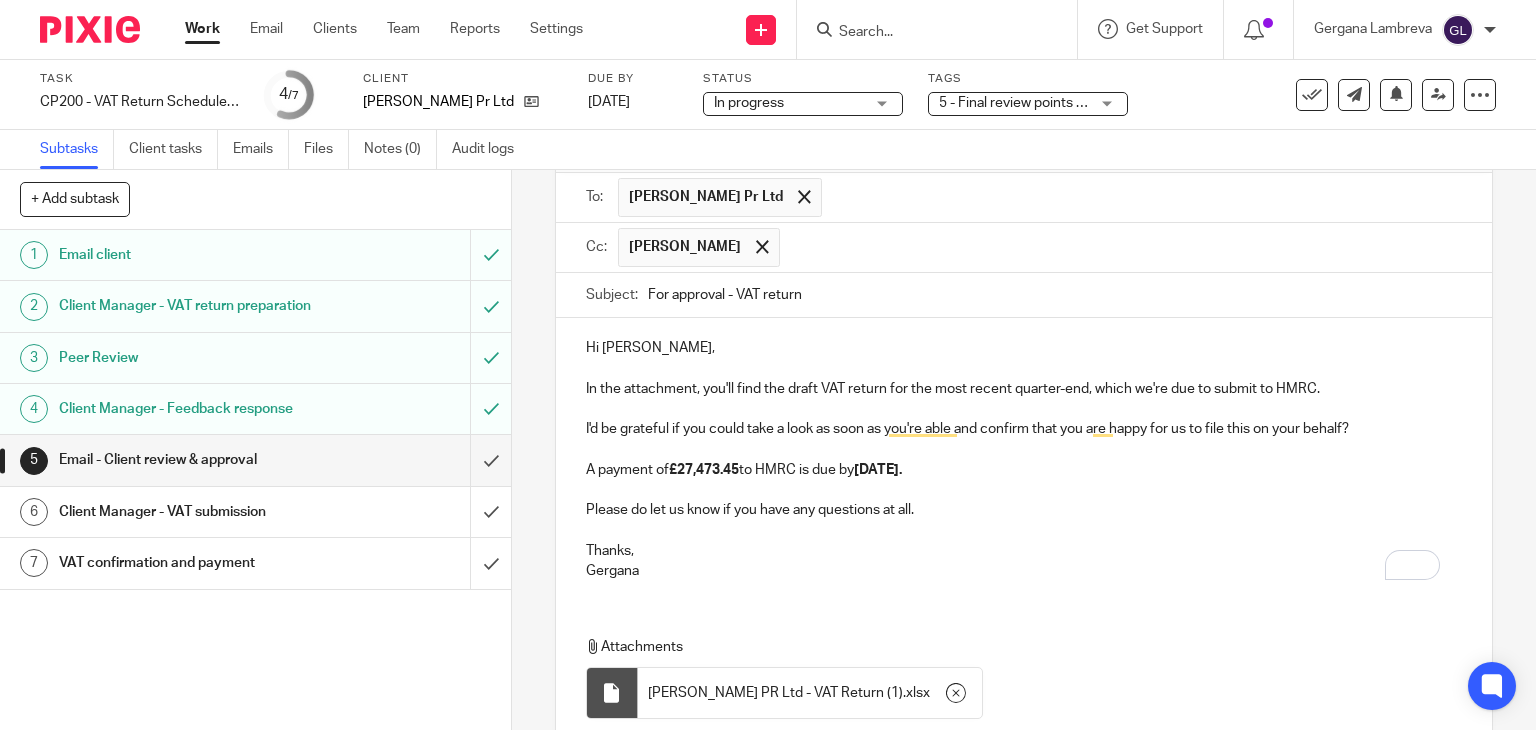 scroll, scrollTop: 266, scrollLeft: 0, axis: vertical 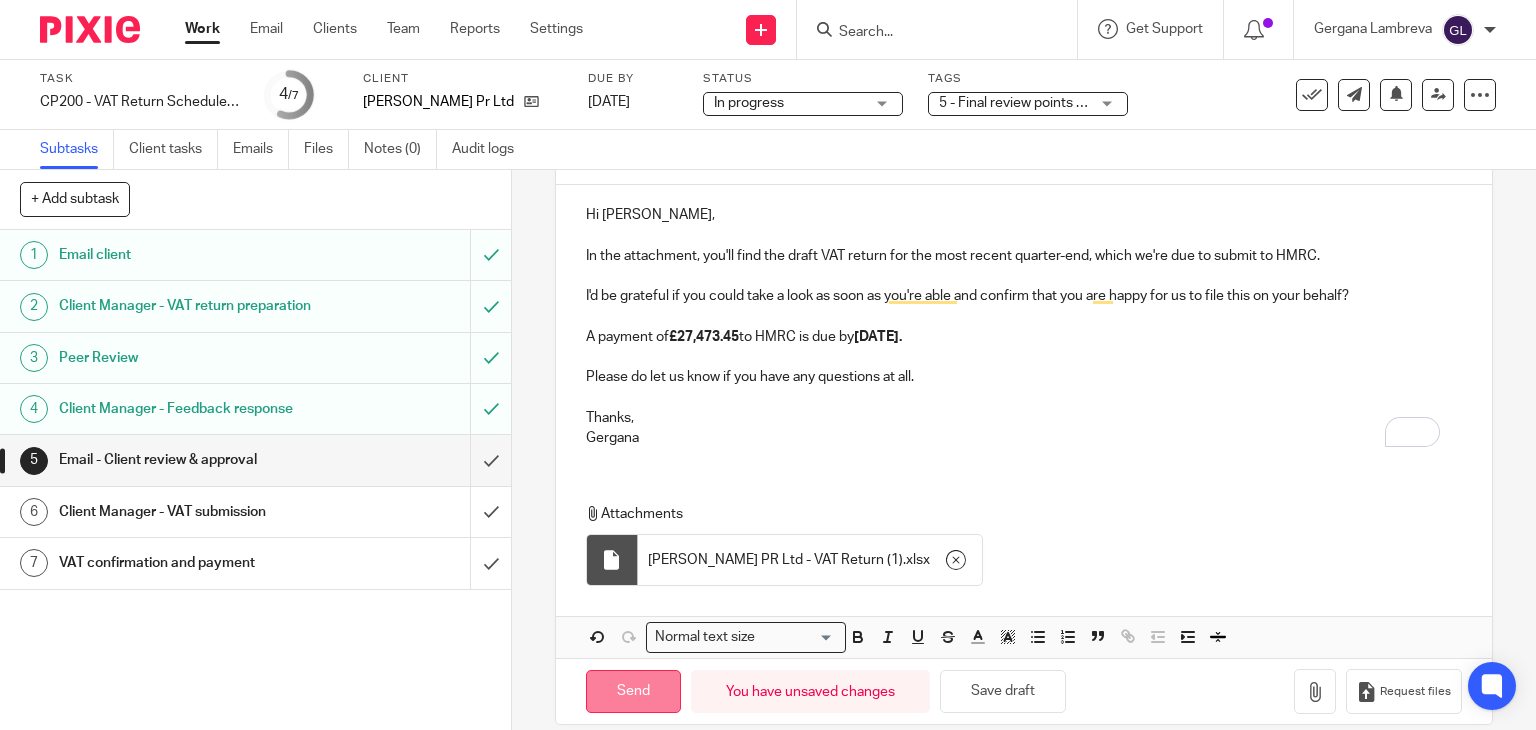 click on "Send" at bounding box center [633, 691] 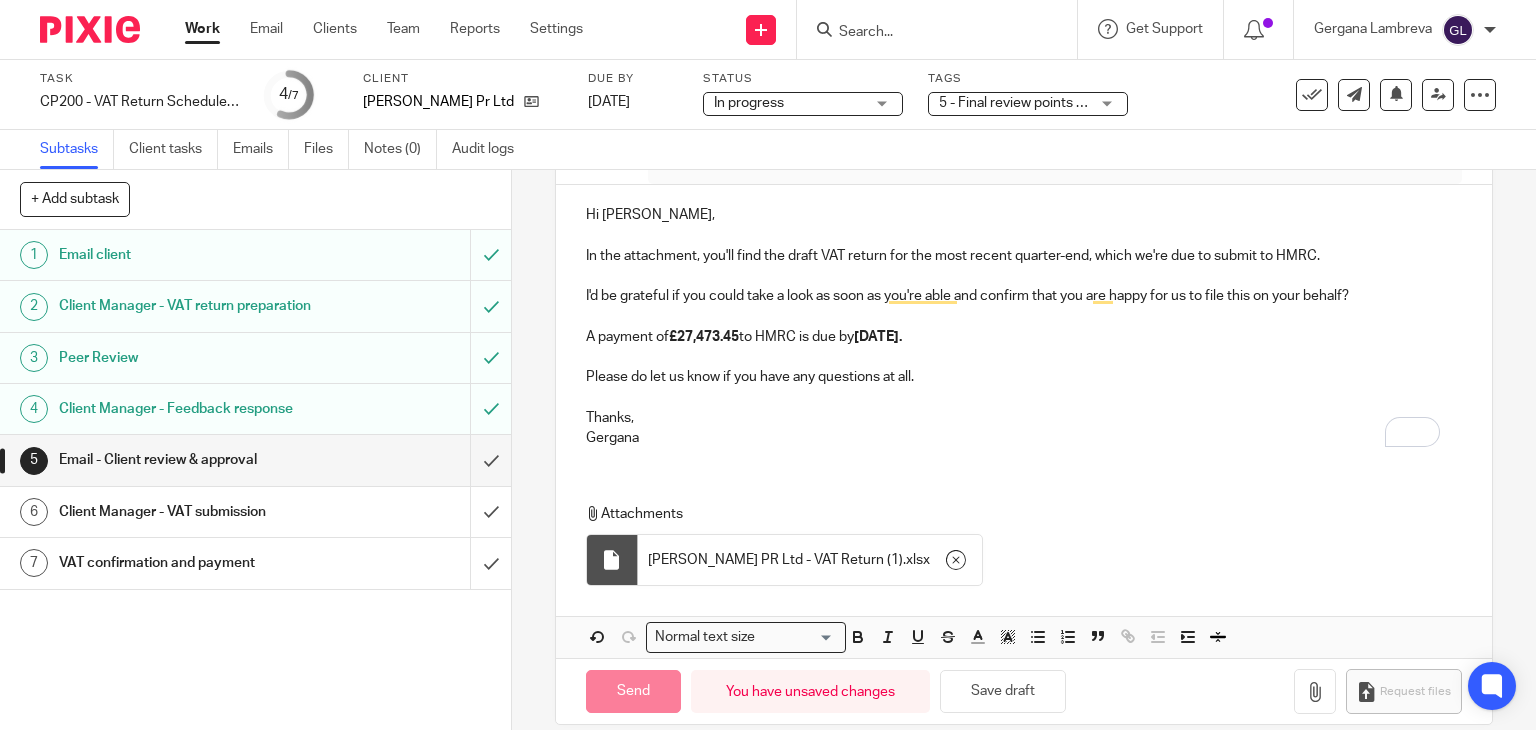 type on "Sent" 